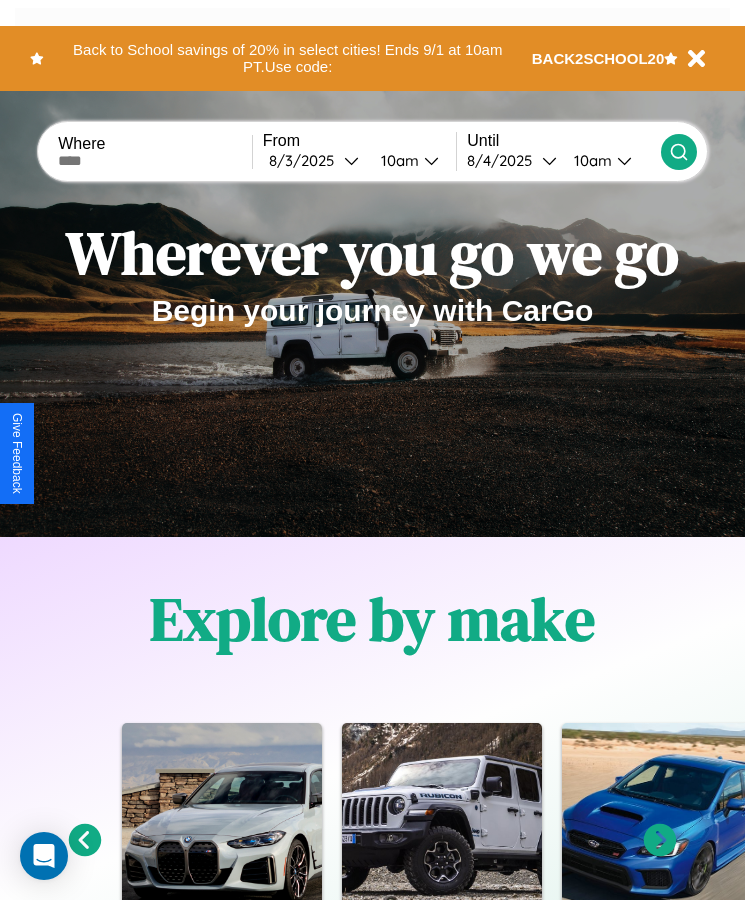 scroll, scrollTop: 0, scrollLeft: 0, axis: both 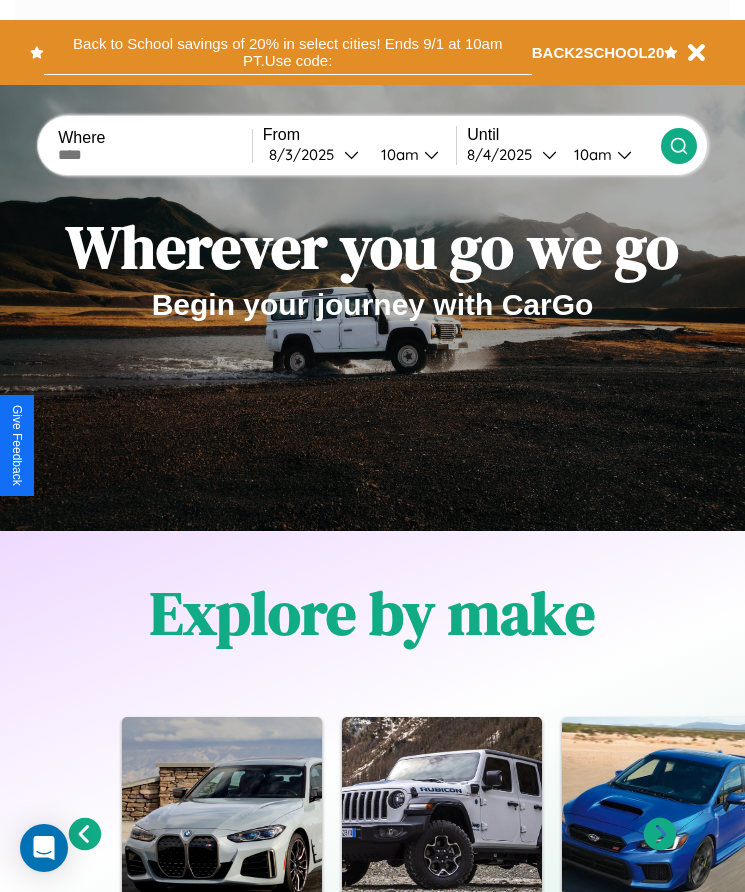 click on "Back to School savings of 20% in select cities! Ends 9/1 at 10am PT.  Use code:" at bounding box center (288, 52) 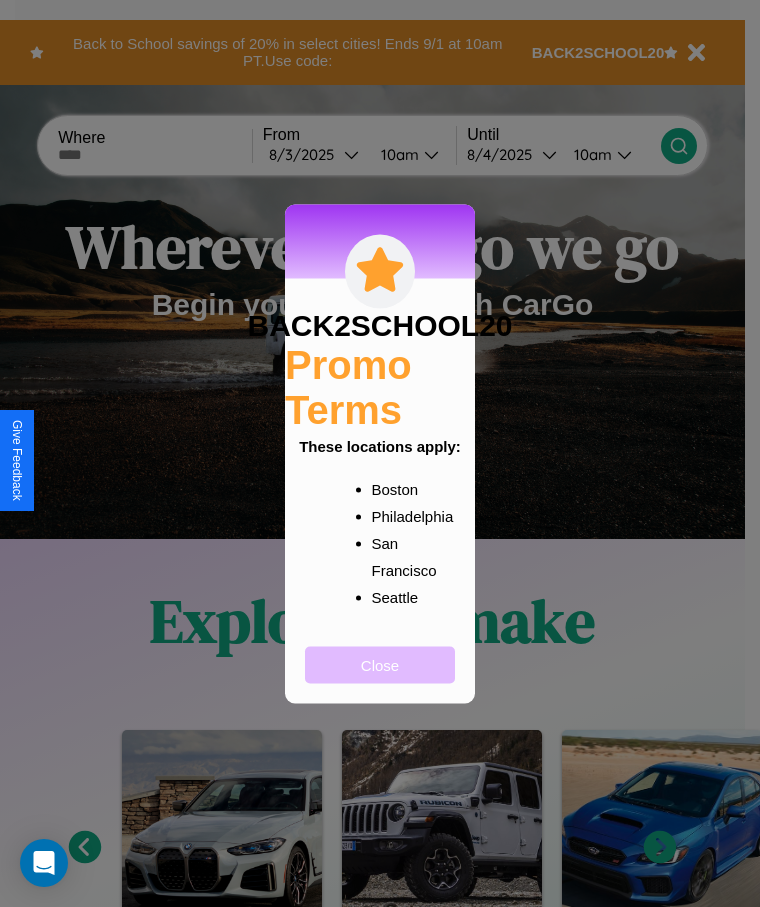 click on "Close" at bounding box center [380, 664] 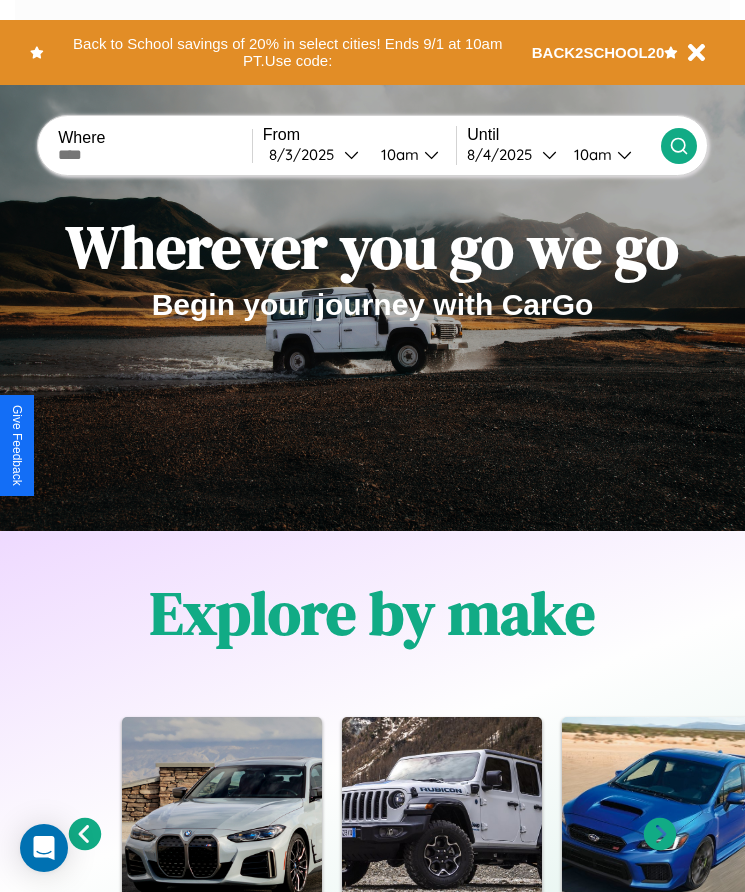 click at bounding box center (155, 155) 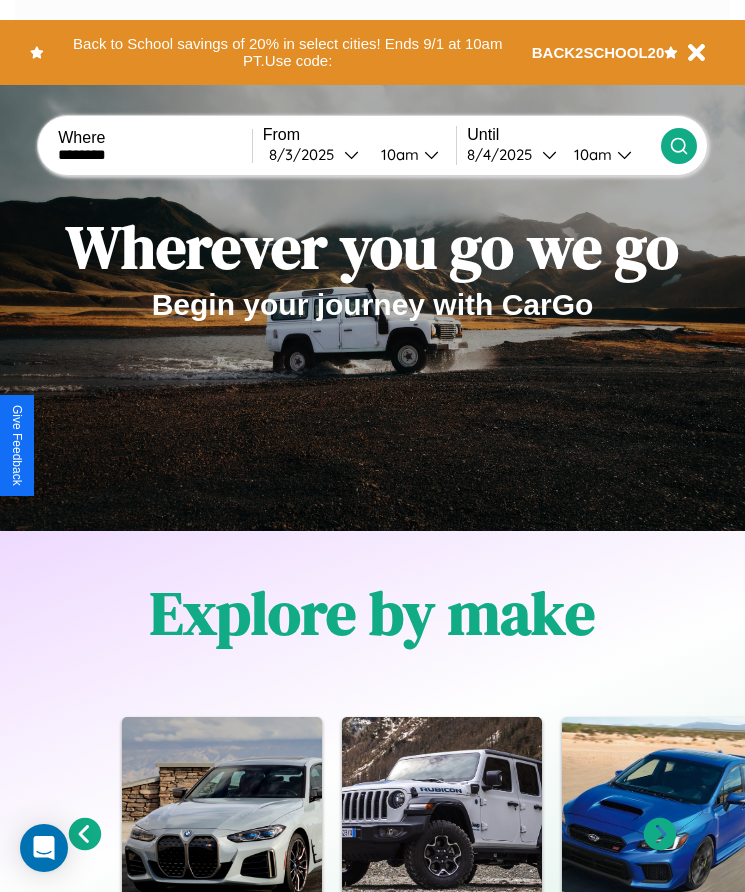 type on "********" 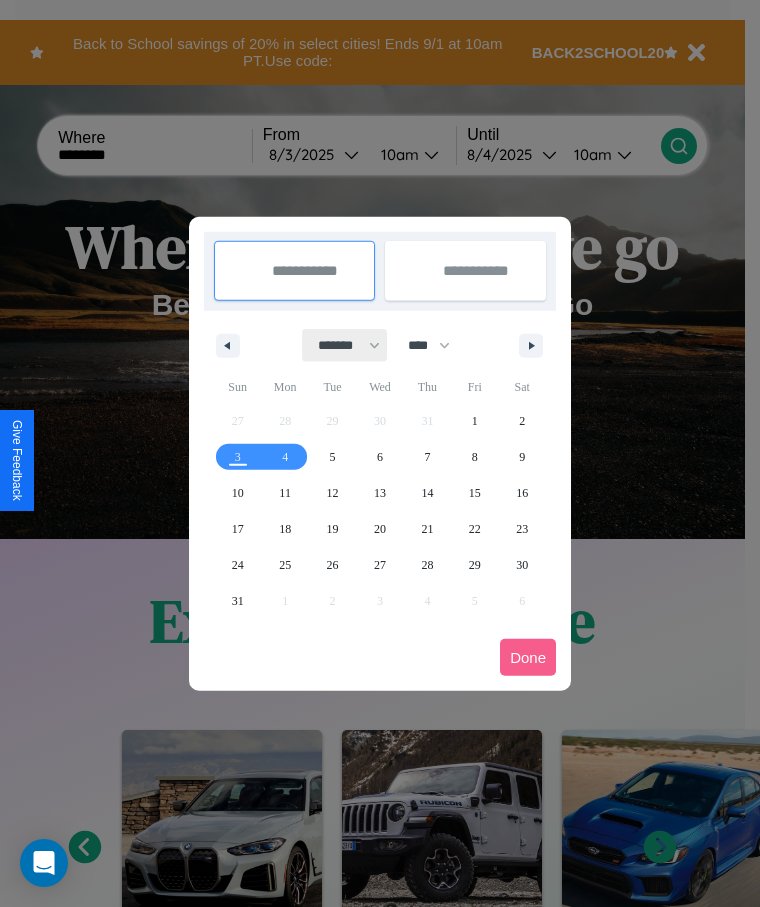 click on "******* ******** ***** ***** *** **** **** ****** ********* ******* ******** ********" at bounding box center (345, 345) 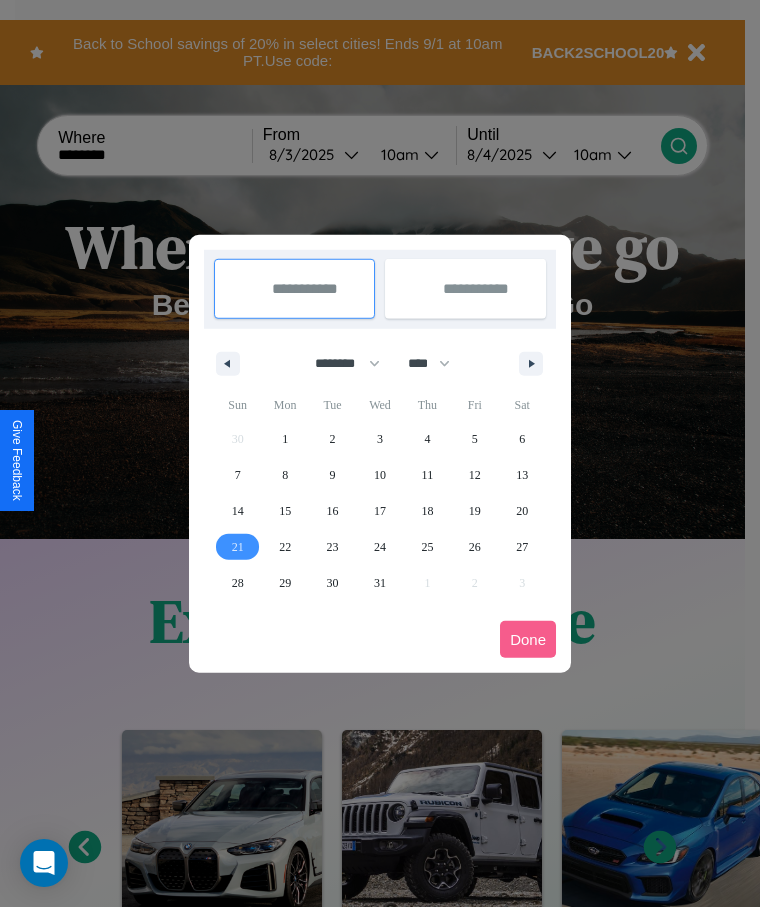 click on "21" at bounding box center (238, 547) 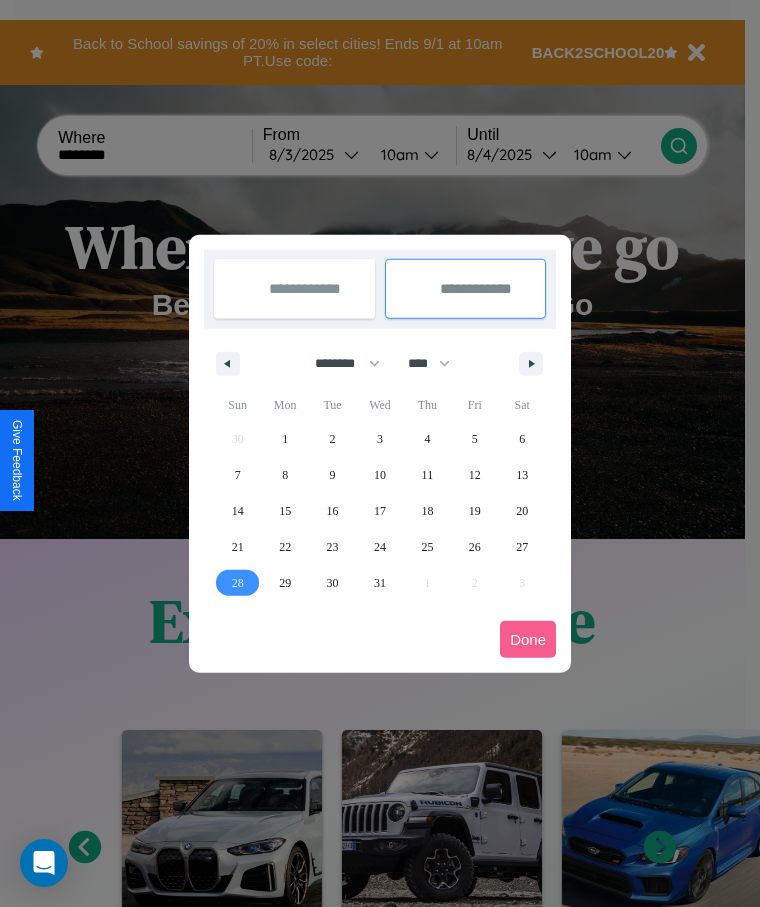 click on "28" at bounding box center [238, 583] 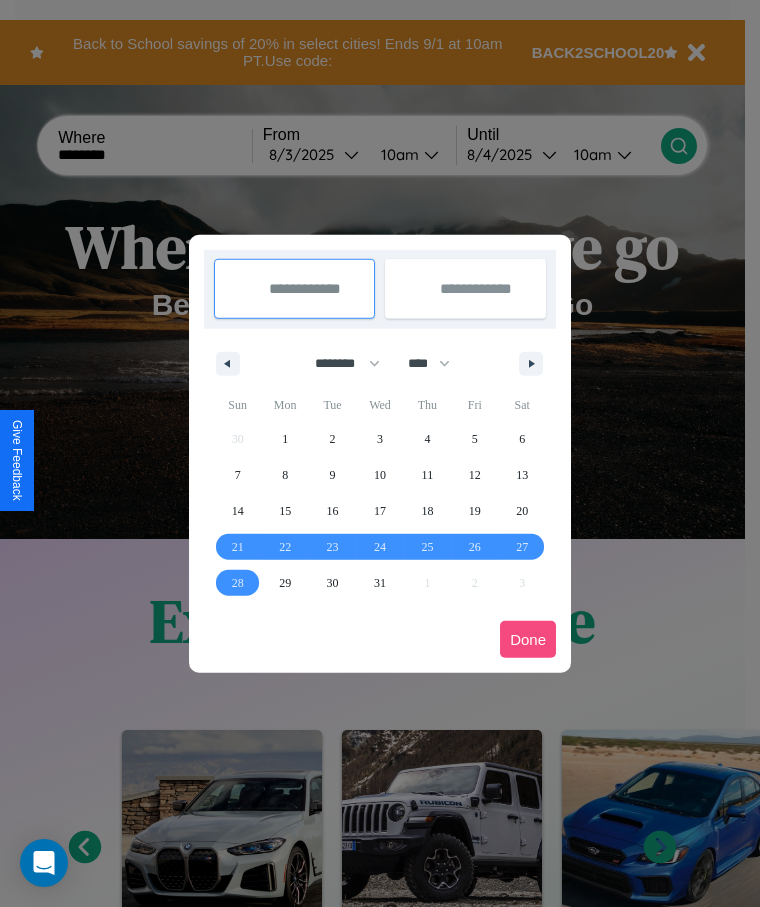 click on "Done" at bounding box center [528, 639] 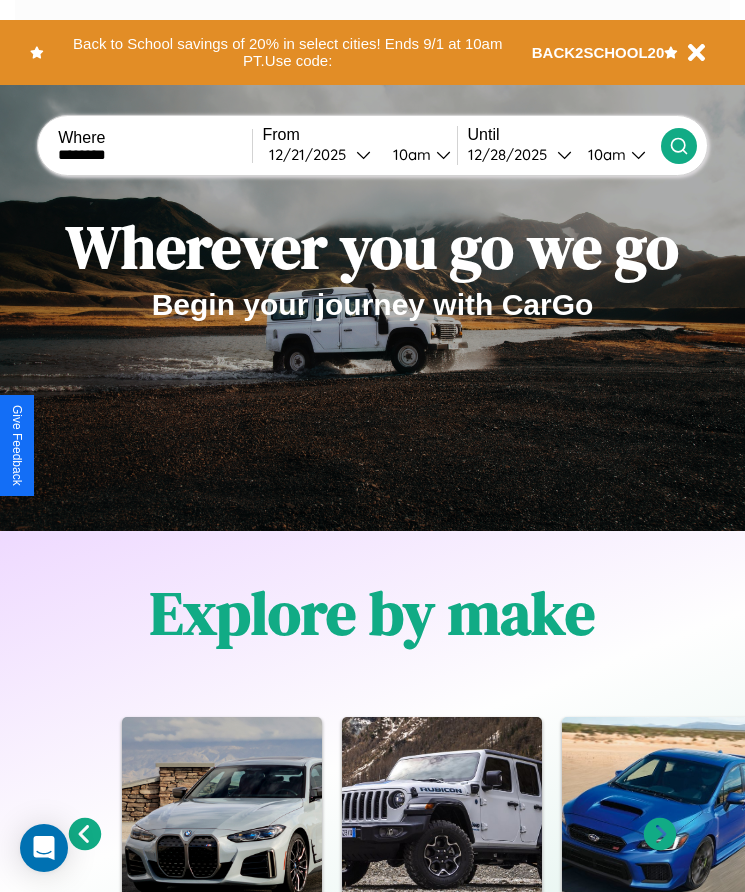click 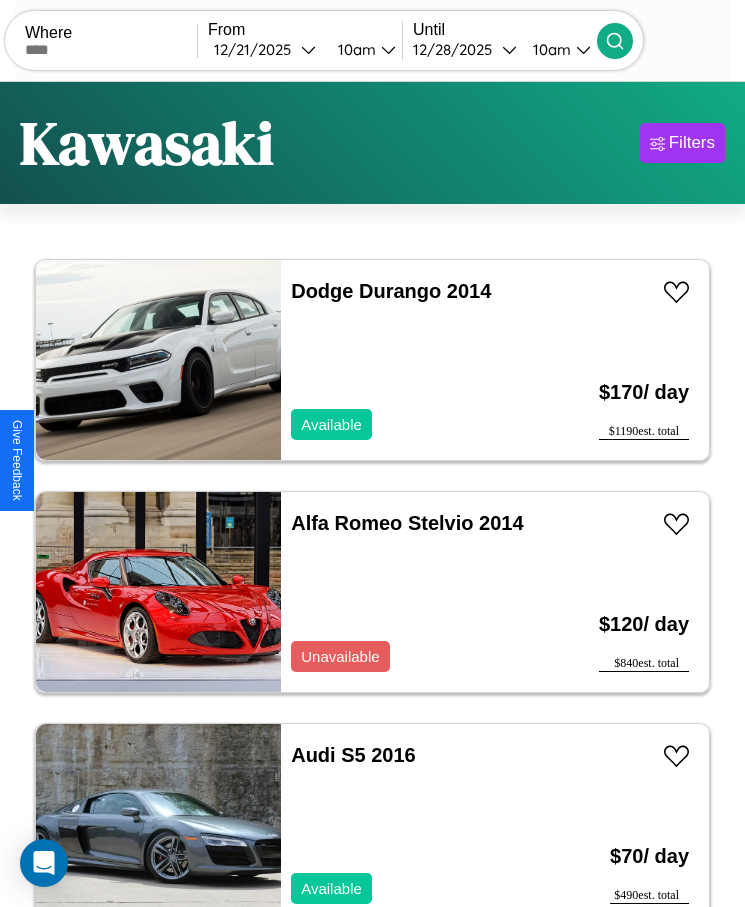 scroll, scrollTop: 50, scrollLeft: 0, axis: vertical 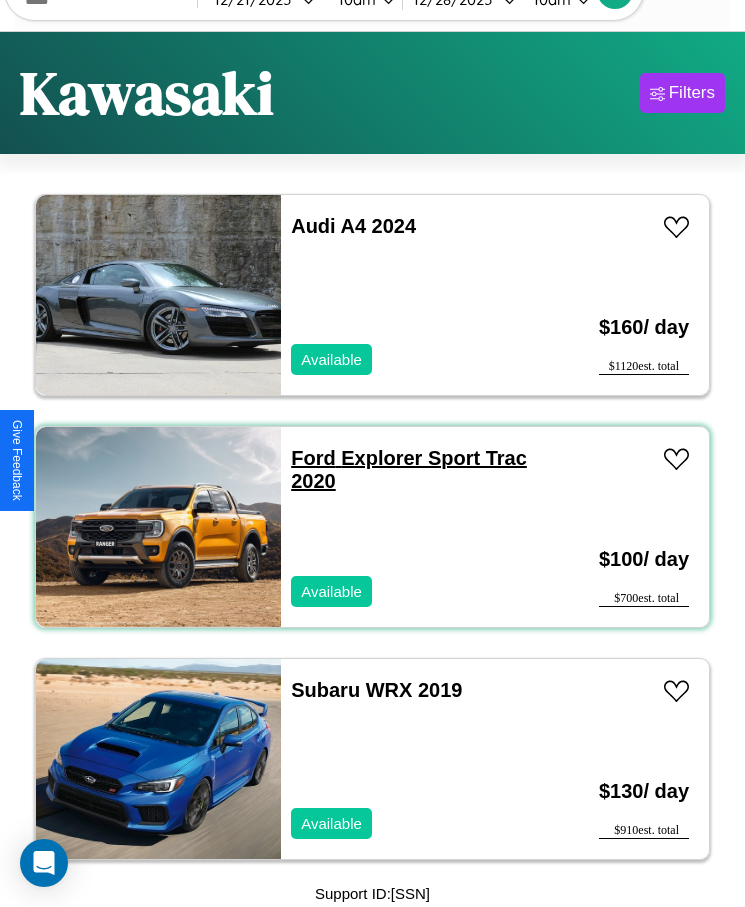 click on "Ford Explorer Sport Trac 2020" at bounding box center [409, 469] 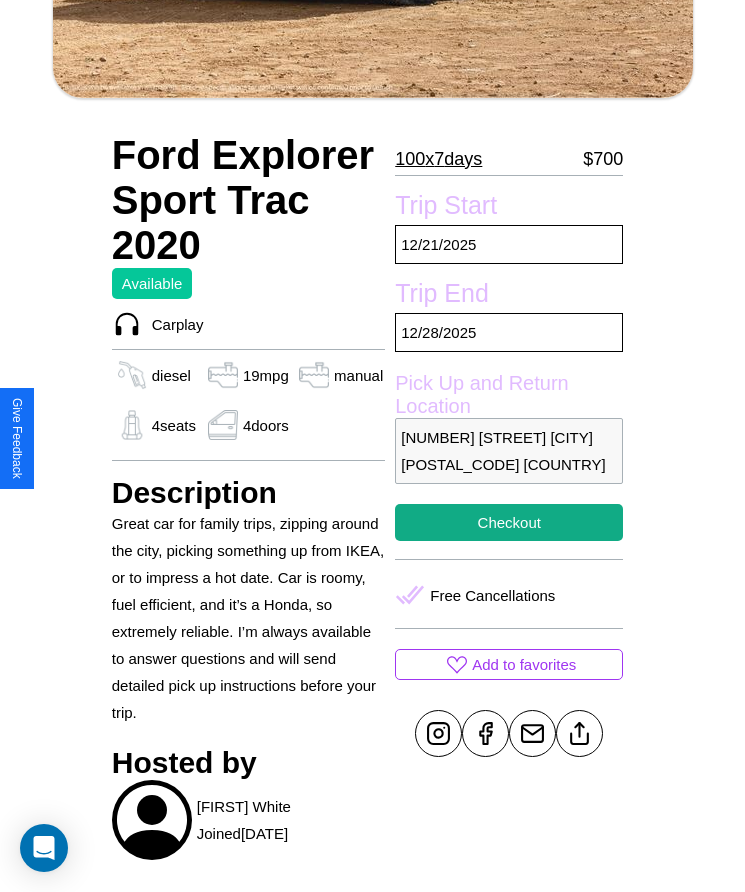 scroll, scrollTop: 466, scrollLeft: 0, axis: vertical 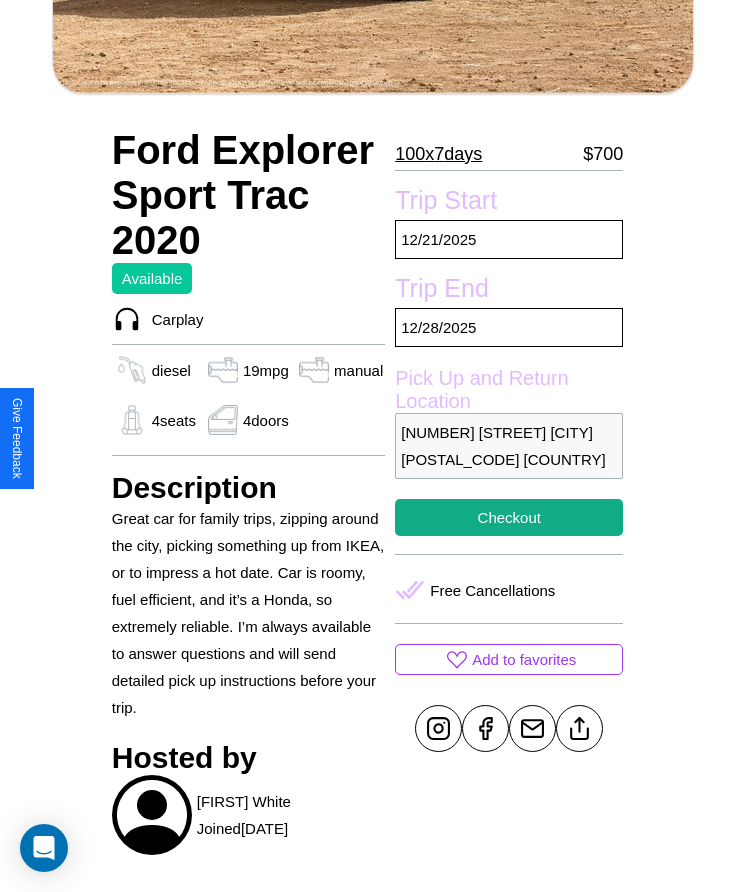 click on "4744 School Street  Kawasaki  48753 Japan" at bounding box center [509, 446] 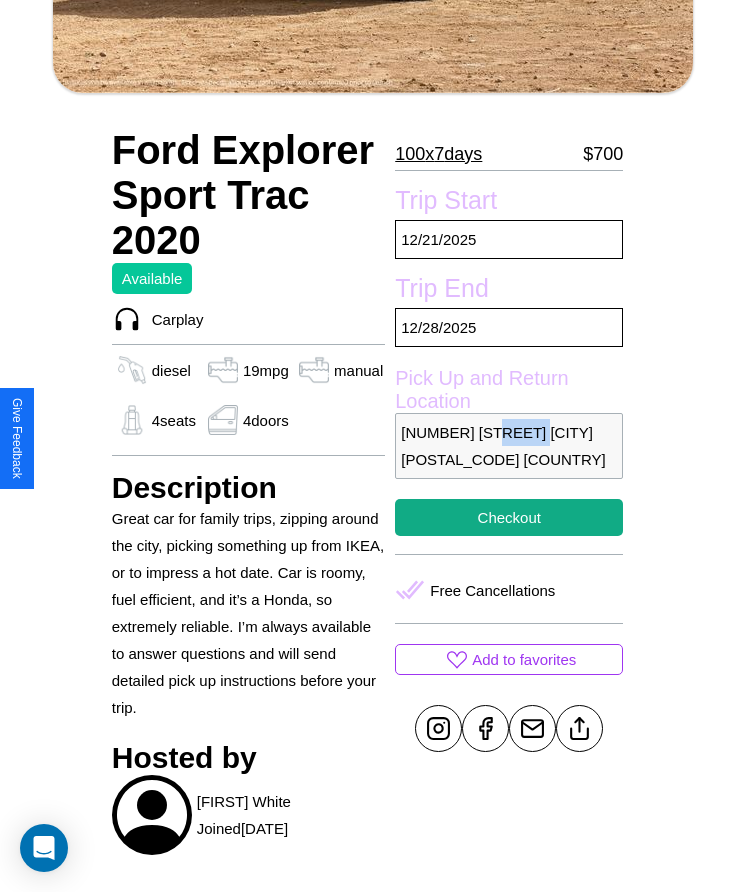click on "4744 School Street  Kawasaki  48753 Japan" at bounding box center [509, 446] 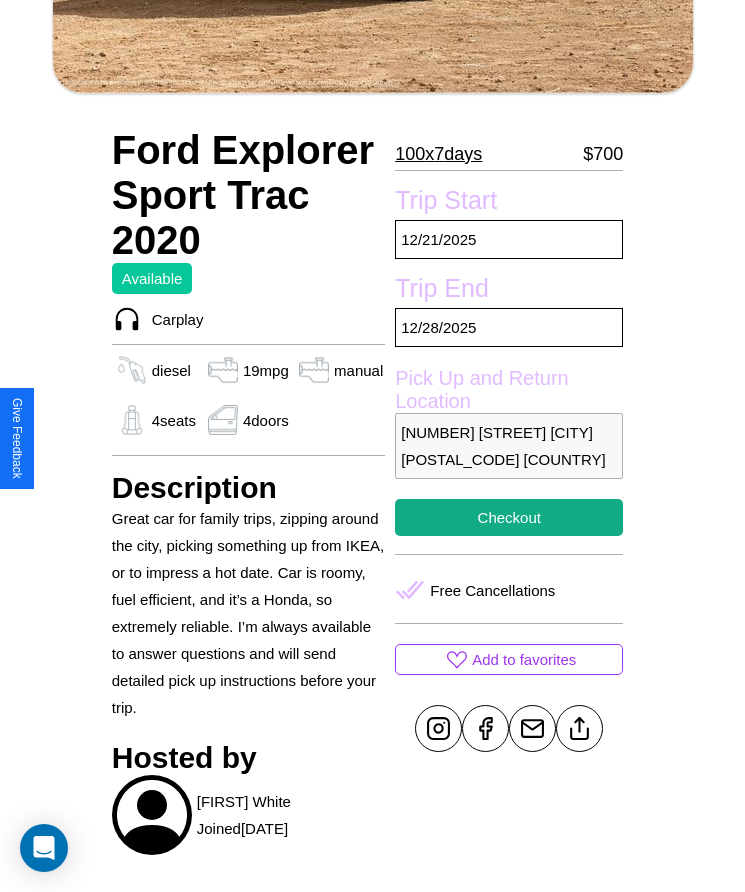 click on "4744 School Street  Kawasaki  48753 Japan" at bounding box center (509, 446) 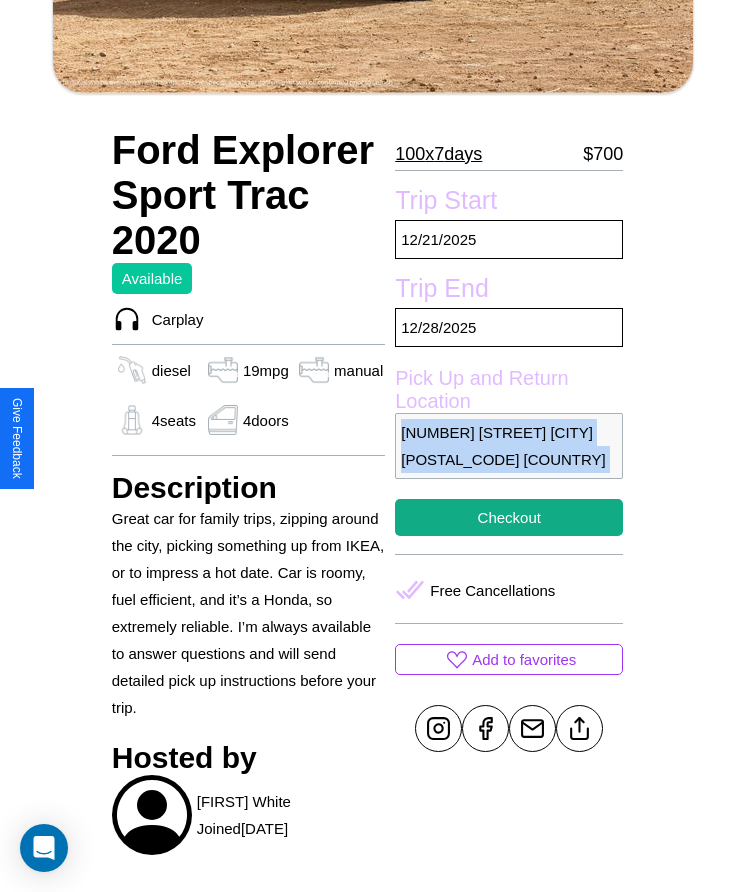 click on "4744 School Street  Kawasaki  48753 Japan" at bounding box center (509, 446) 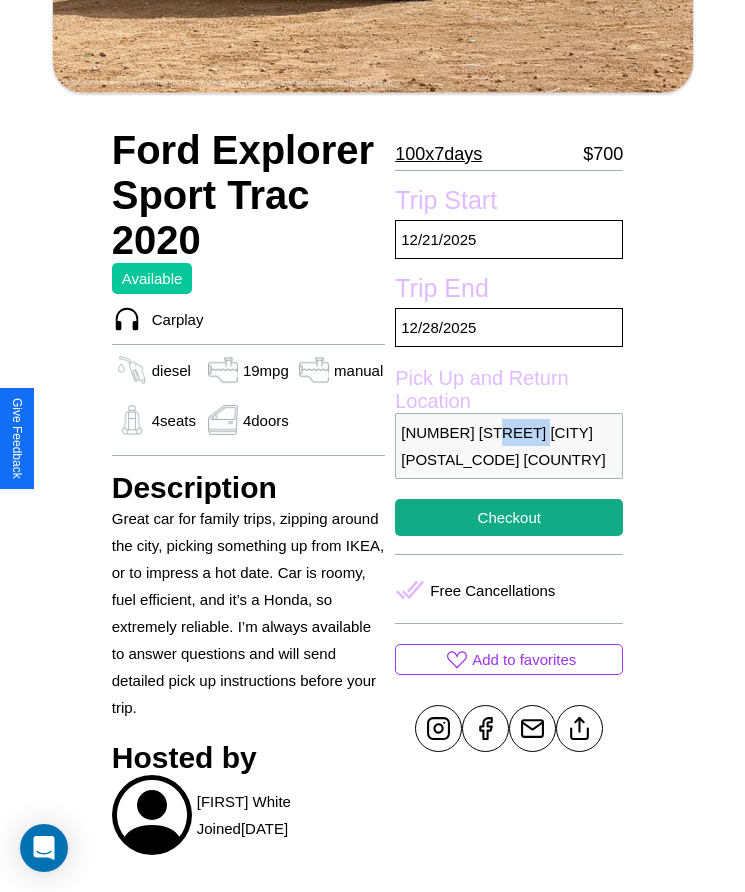 click on "4744 School Street  Kawasaki  48753 Japan" at bounding box center (509, 446) 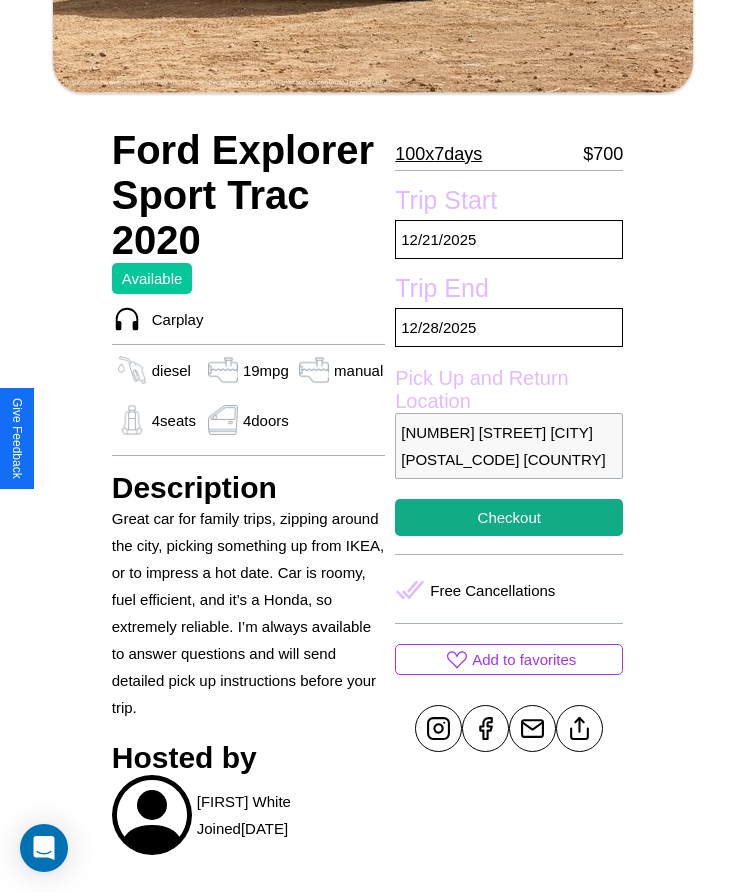 scroll, scrollTop: 538, scrollLeft: 0, axis: vertical 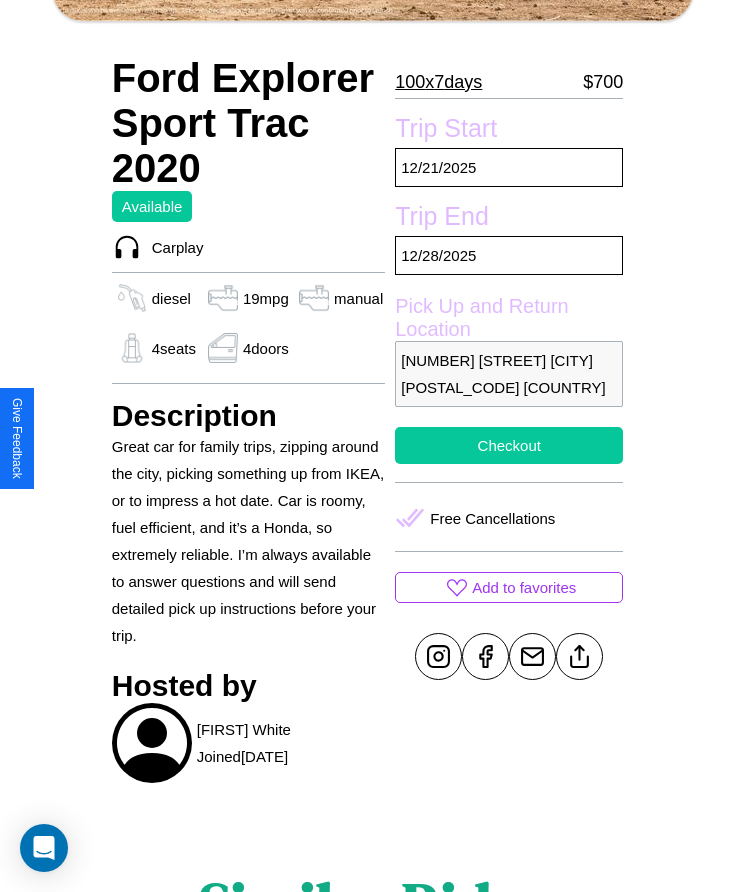 click on "Checkout" at bounding box center (509, 445) 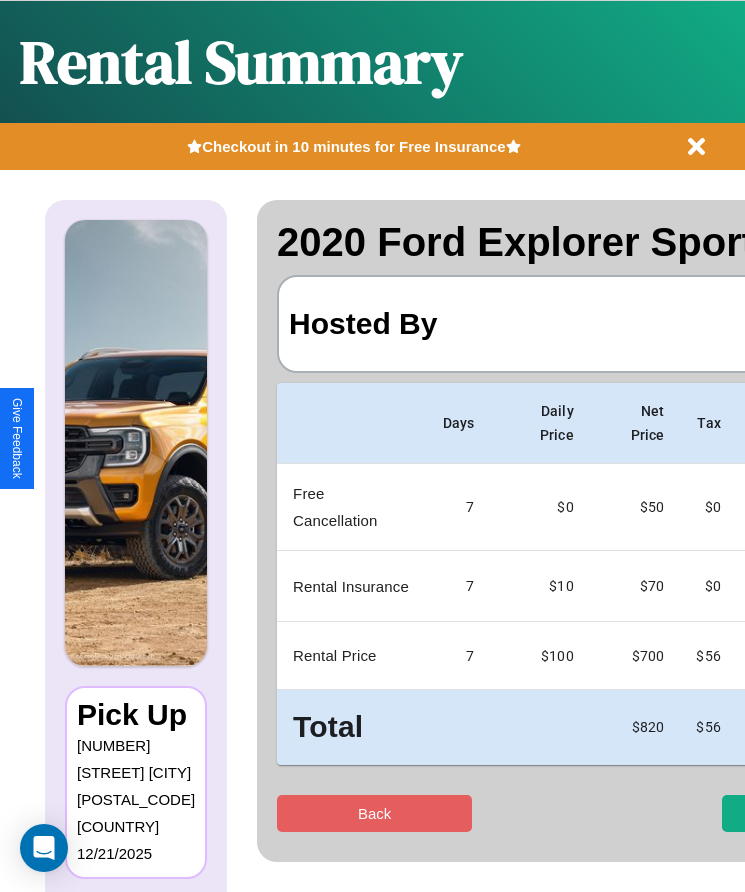 scroll, scrollTop: 0, scrollLeft: 123, axis: horizontal 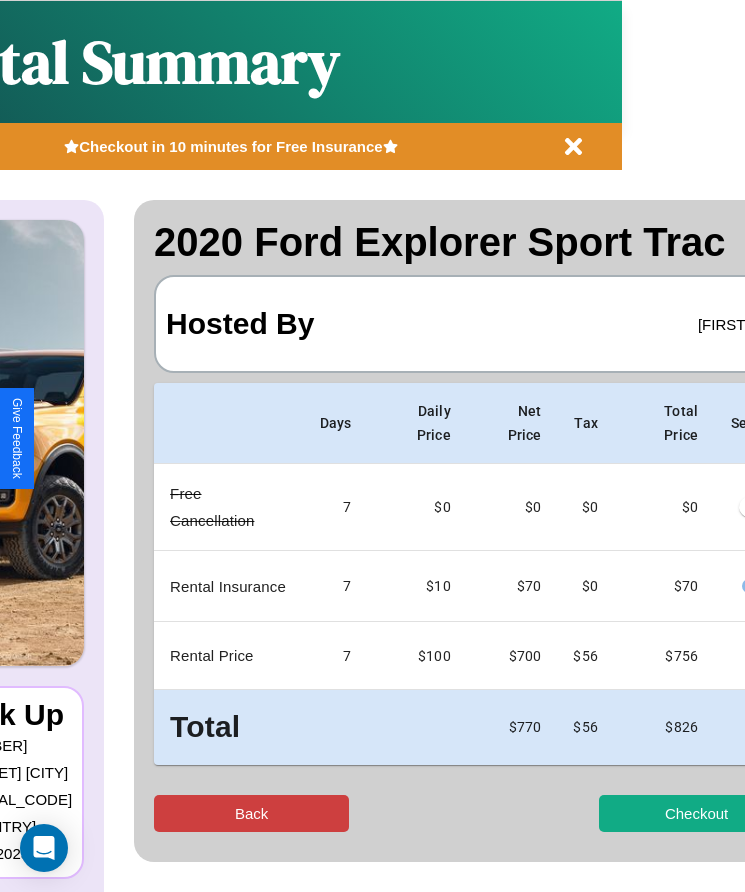 click on "Back" at bounding box center [251, 813] 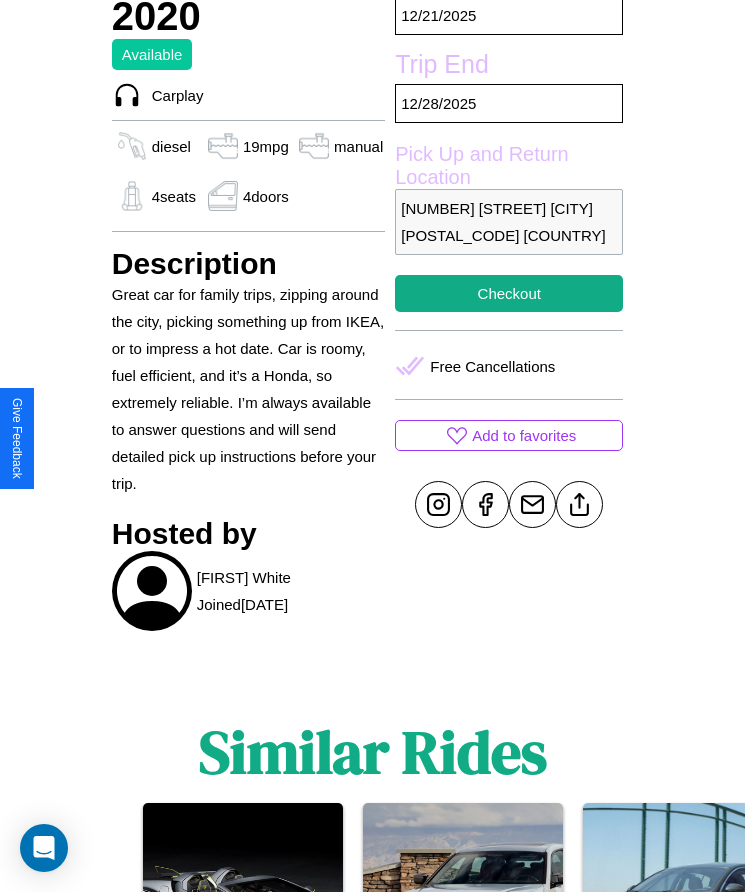 scroll, scrollTop: 749, scrollLeft: 0, axis: vertical 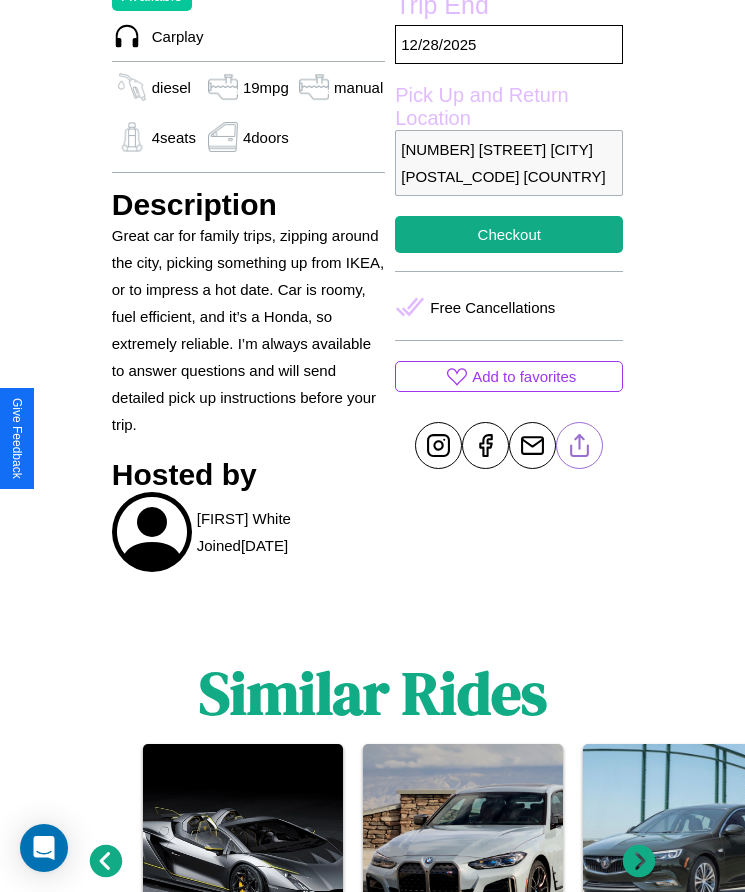 click 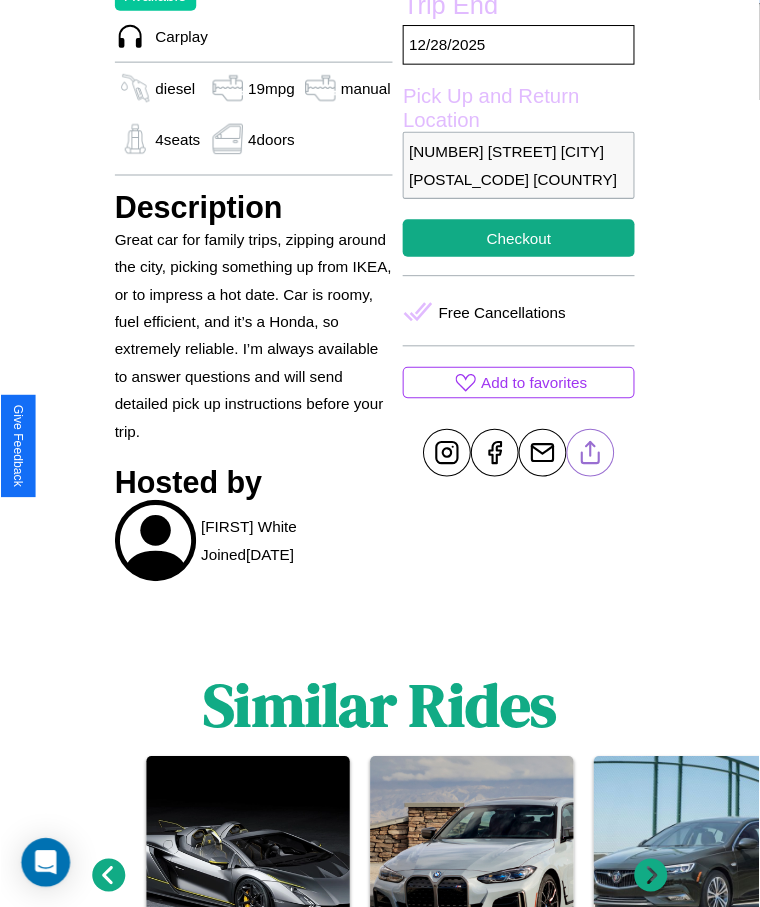 scroll, scrollTop: 680, scrollLeft: 0, axis: vertical 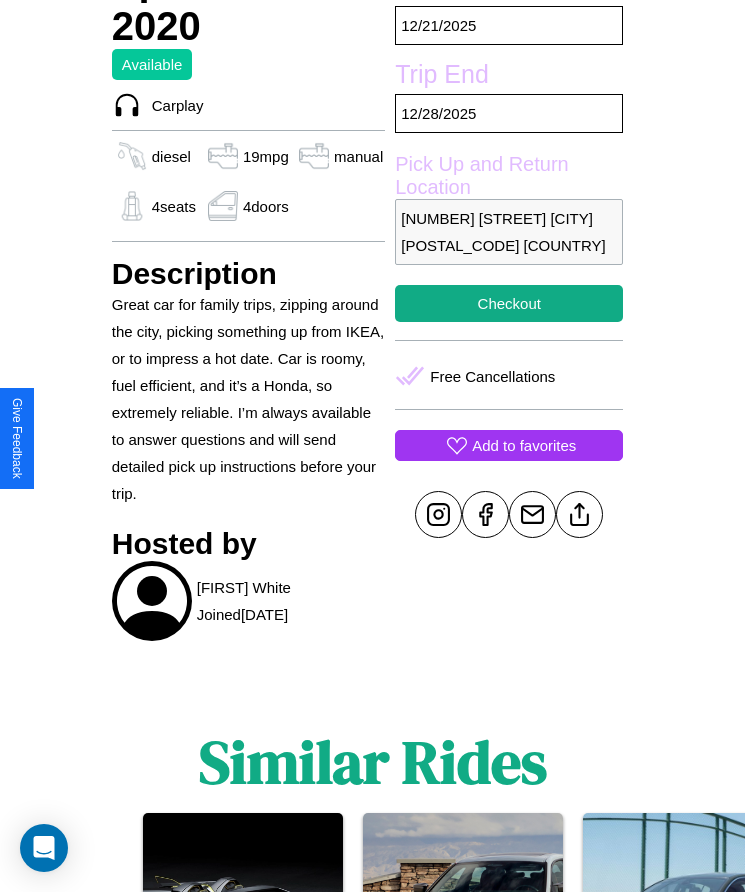 click on "Add to favorites" at bounding box center (524, 445) 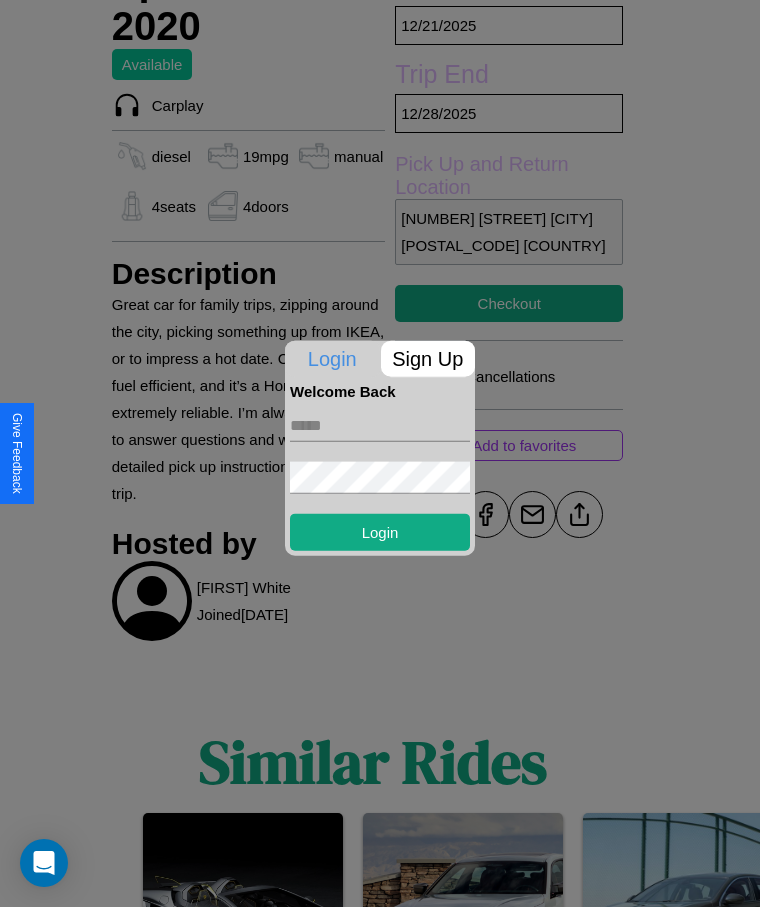 click on "Login" at bounding box center (380, 474) 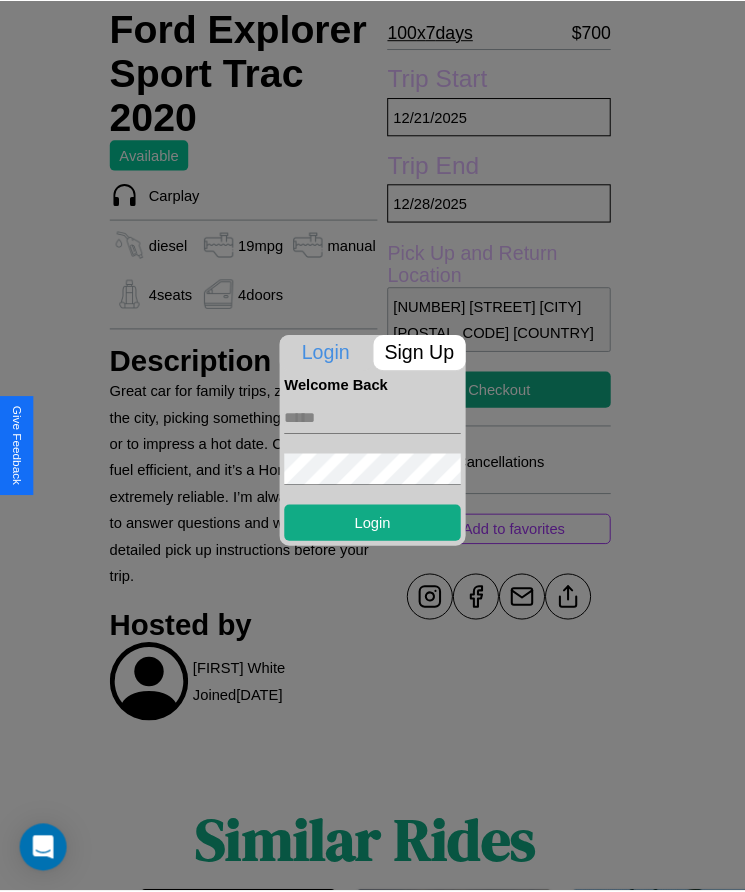 scroll, scrollTop: 530, scrollLeft: 0, axis: vertical 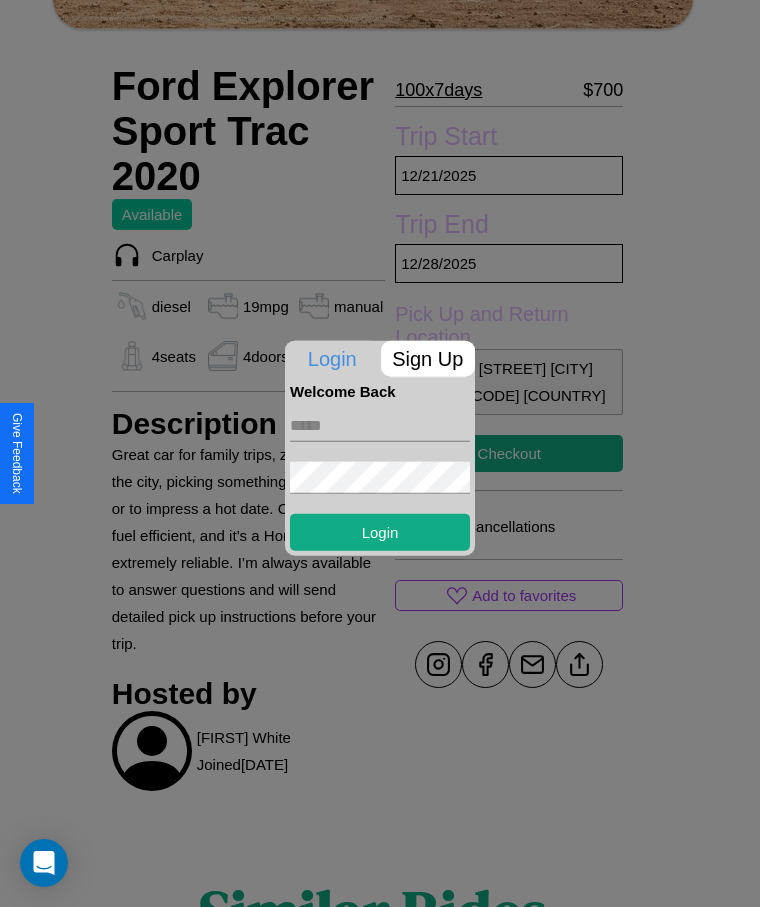 click at bounding box center (380, 453) 